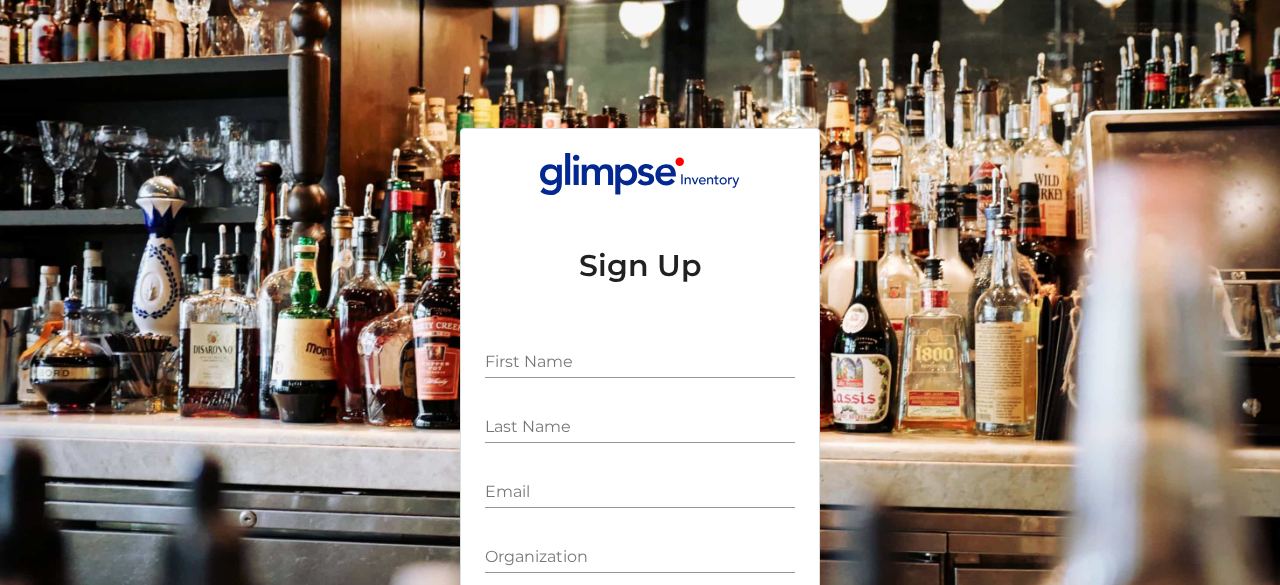 scroll, scrollTop: 0, scrollLeft: 0, axis: both 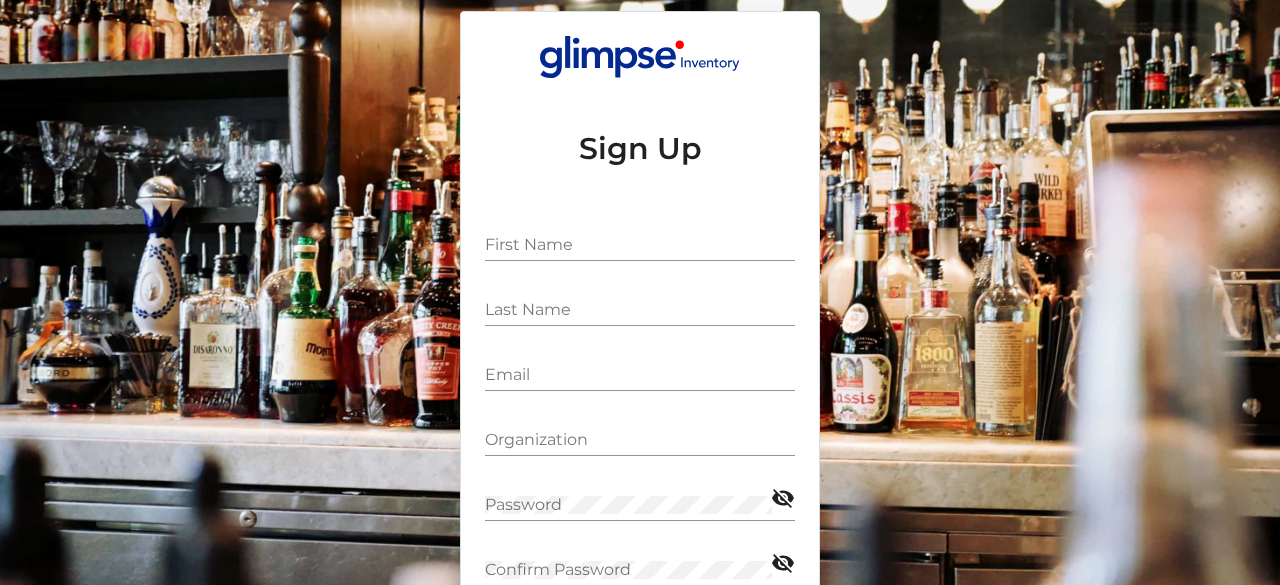 drag, startPoint x: 556, startPoint y: 224, endPoint x: 546, endPoint y: 247, distance: 25.079872 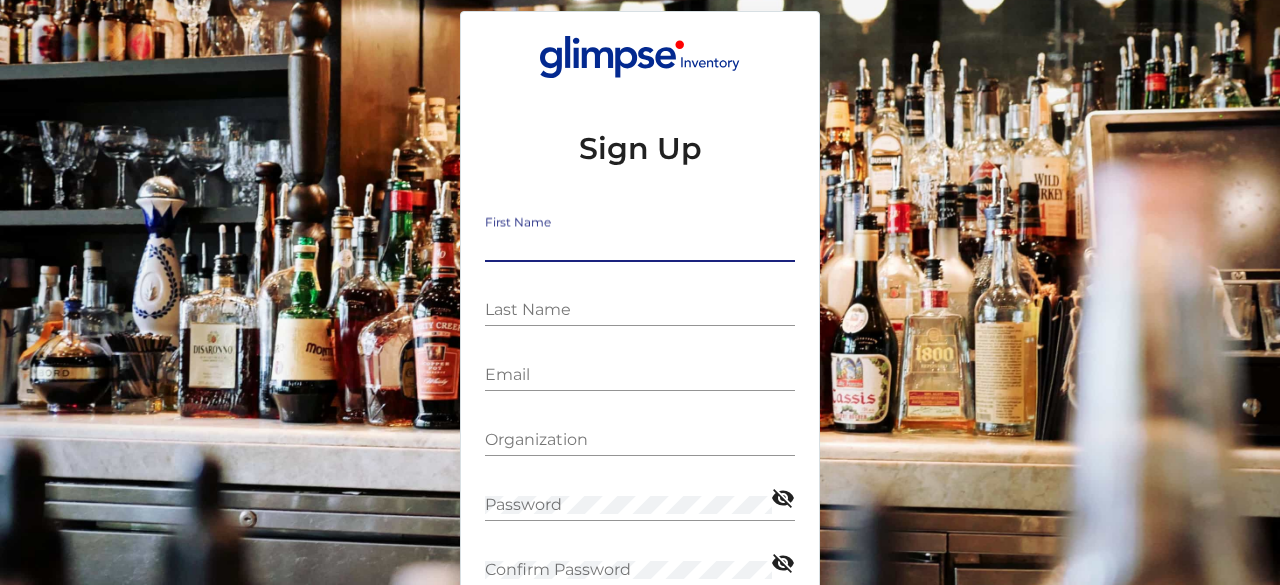 click on "First Name" at bounding box center [640, 245] 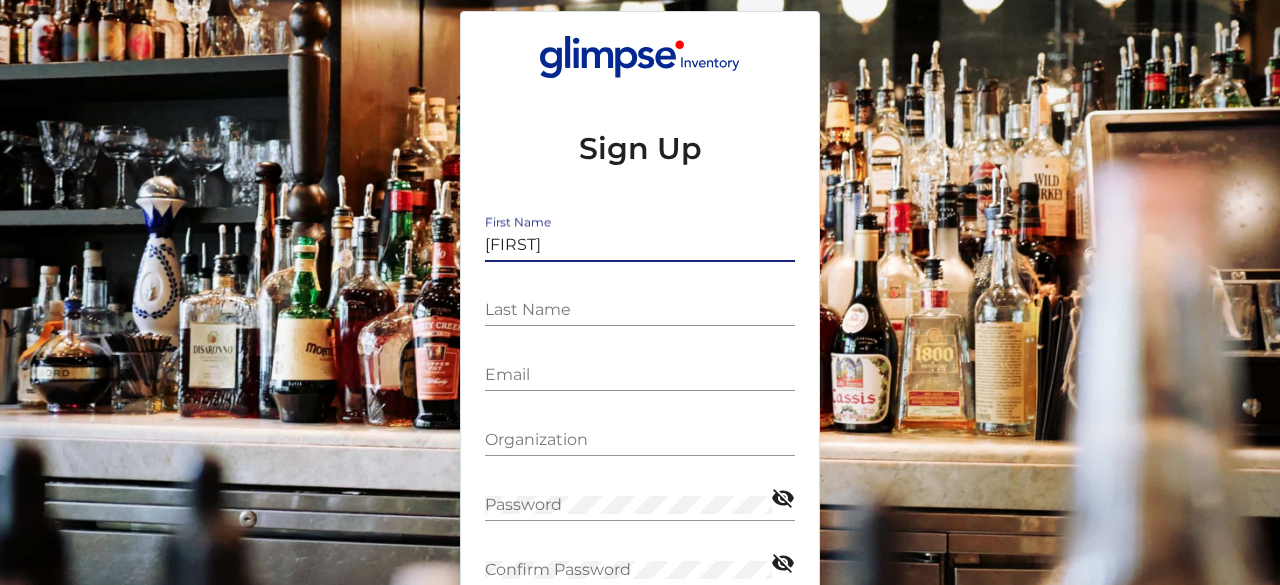 type on "Ltd" 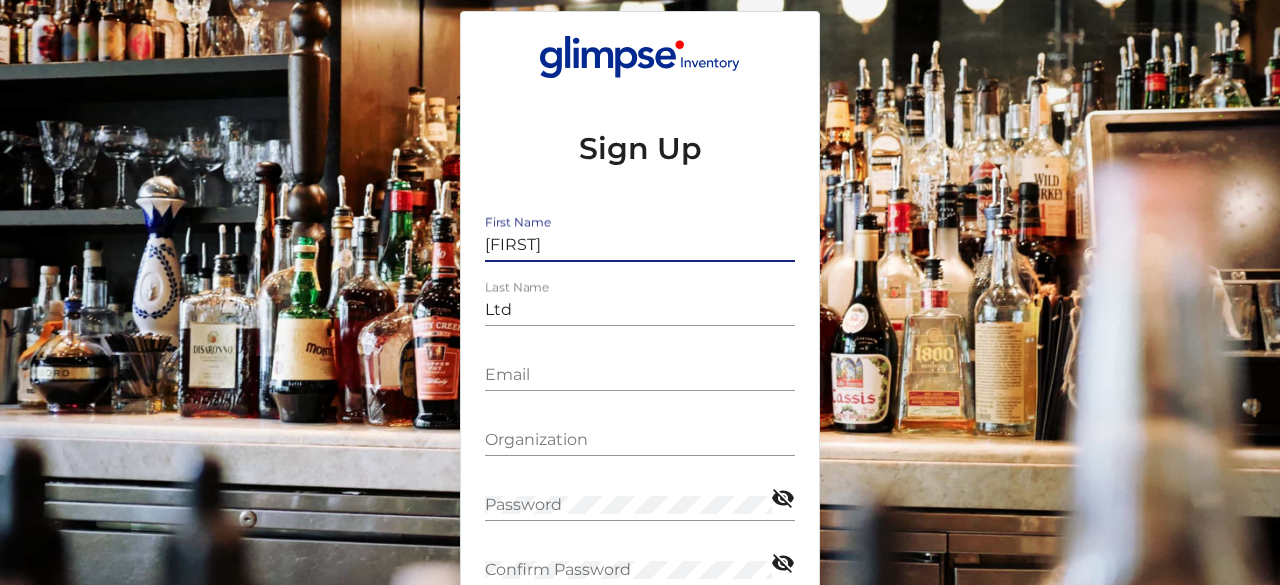 click on "Email" at bounding box center (640, 375) 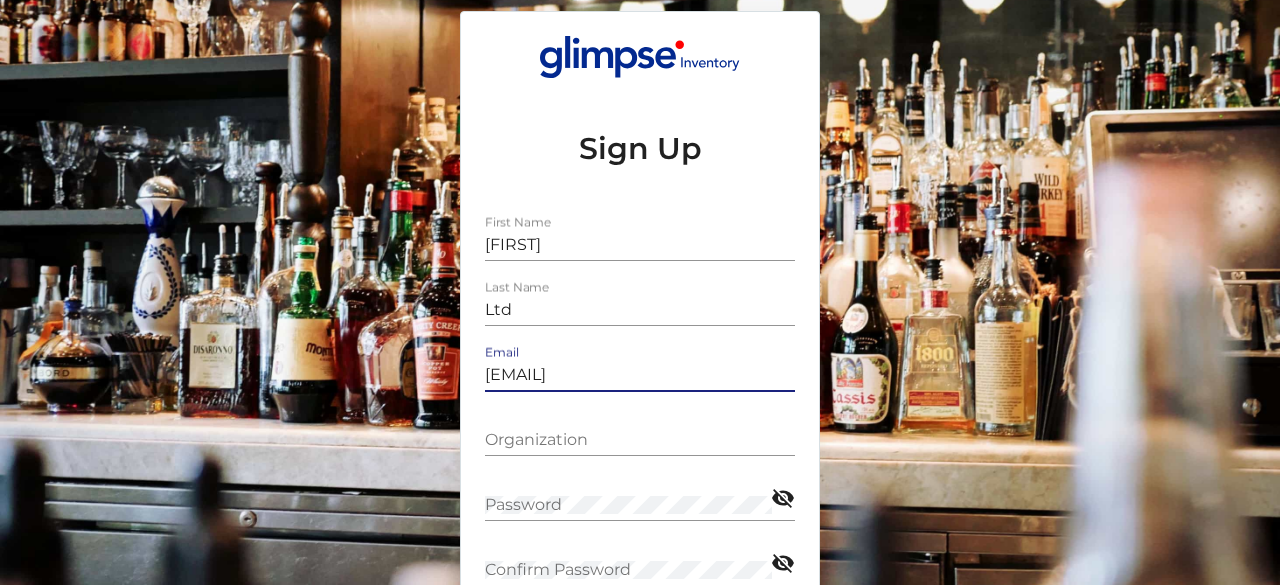 type on "[EMAIL]" 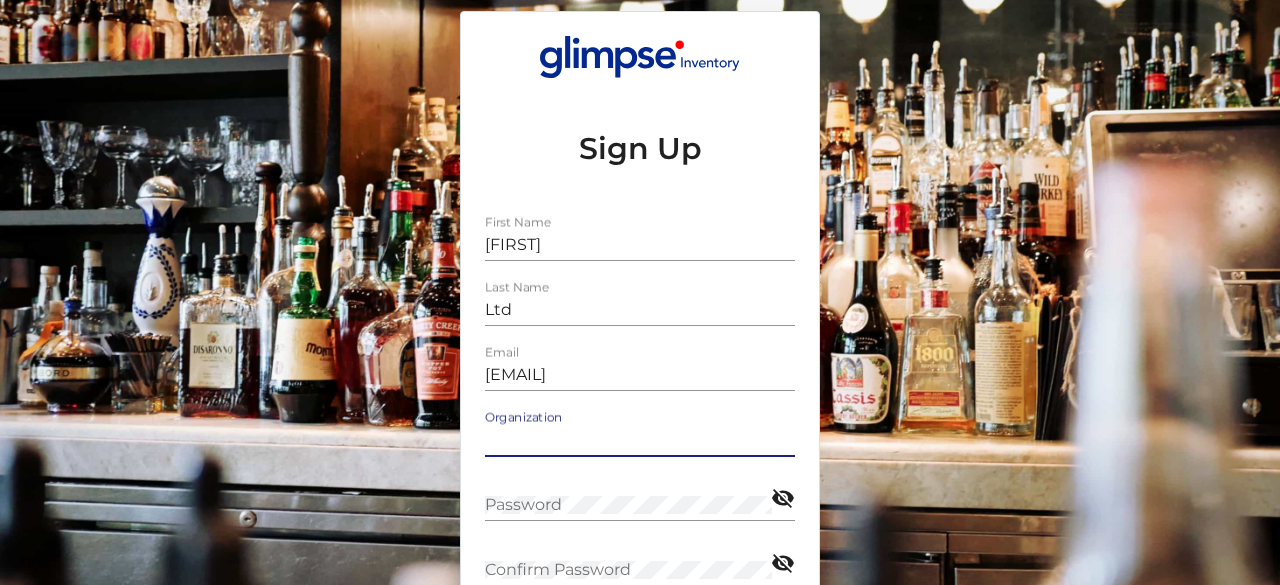 click on "Organization" at bounding box center [640, 440] 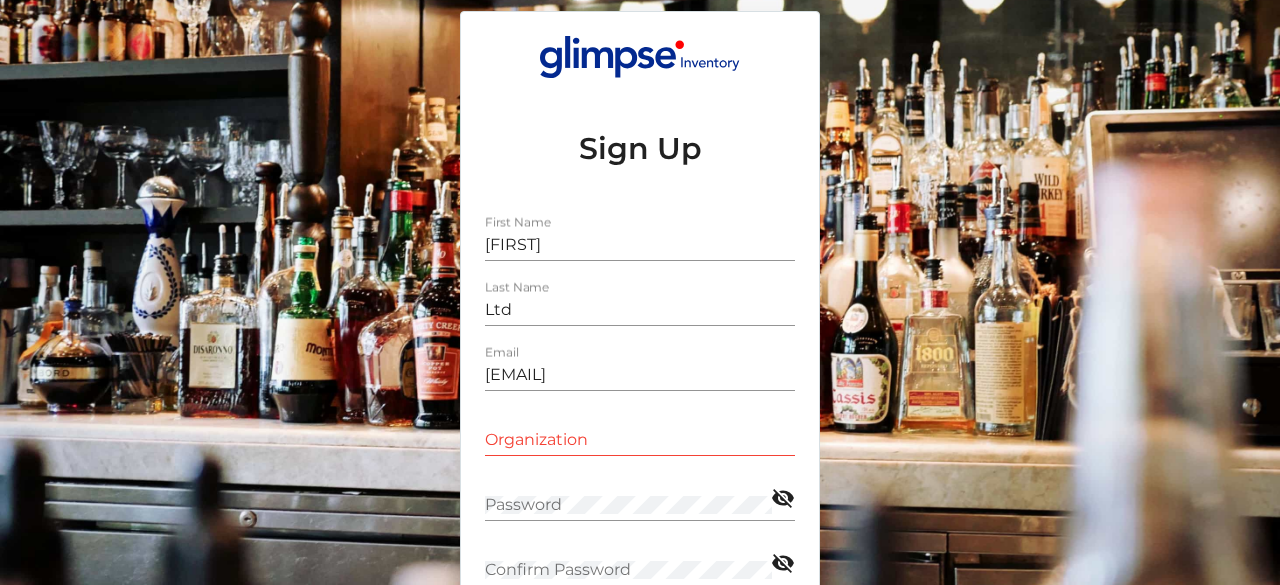click on "Password" at bounding box center (628, 498) 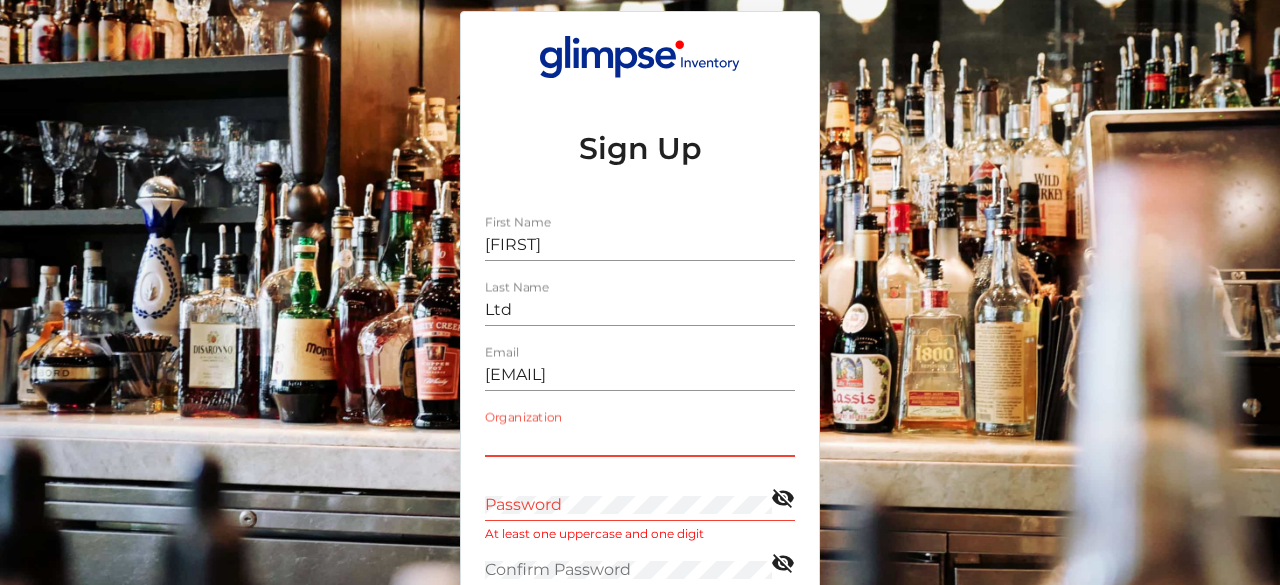click on "Organization" at bounding box center [640, 440] 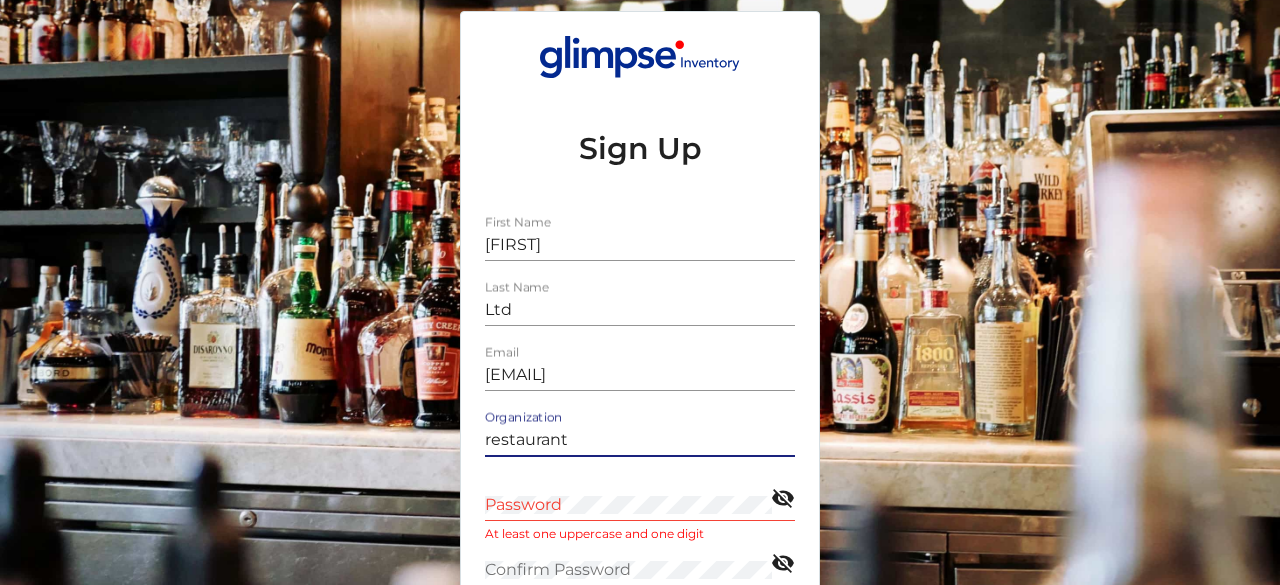 type on "restaurant" 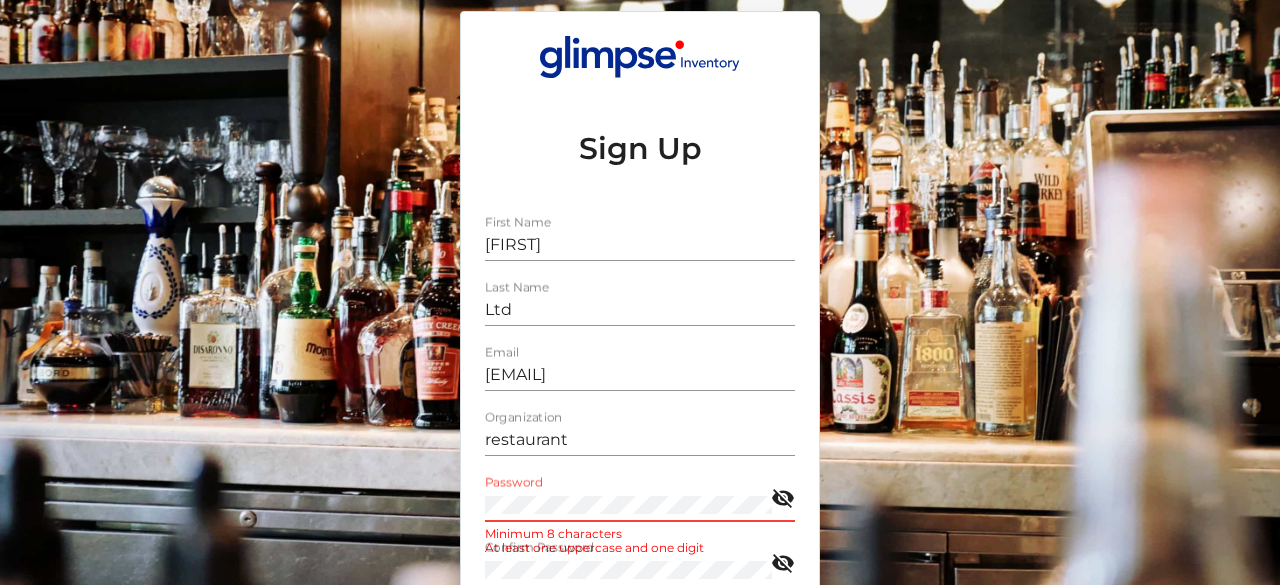 click on "visibility_off" at bounding box center (783, 497) 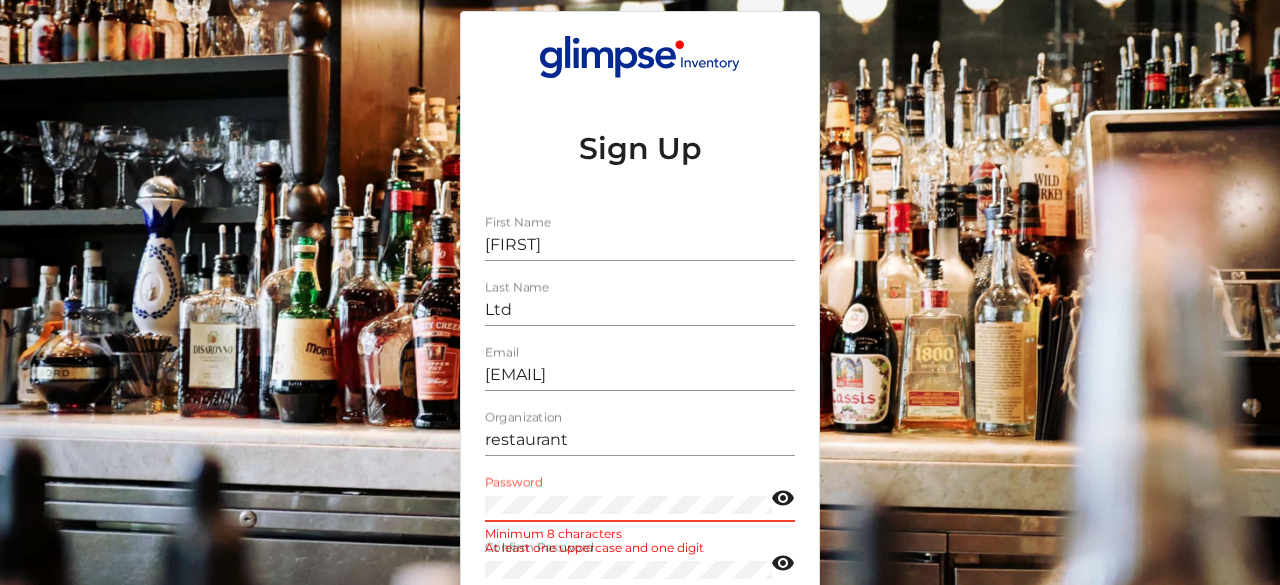 click on "Password" at bounding box center (628, 498) 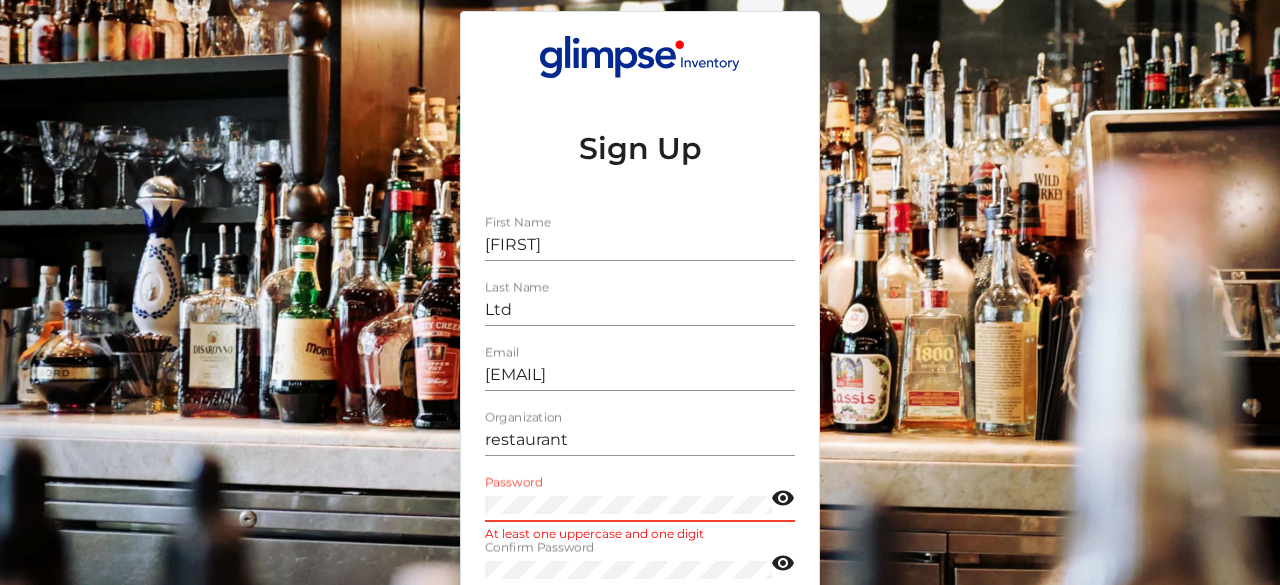 scroll, scrollTop: 0, scrollLeft: 0, axis: both 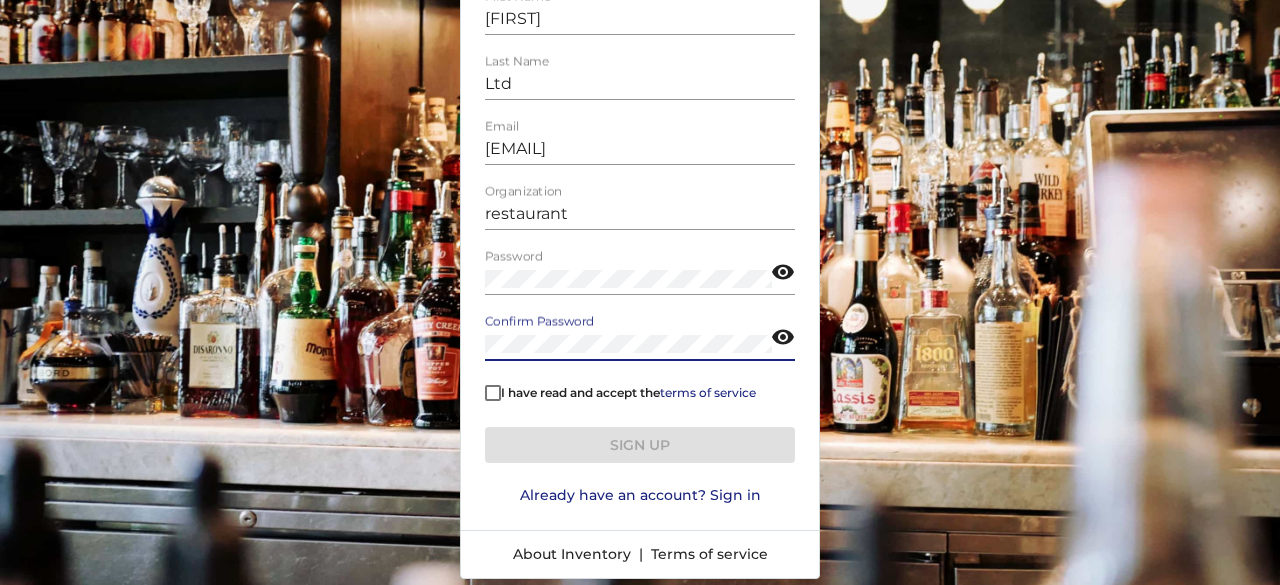 click at bounding box center [493, 393] 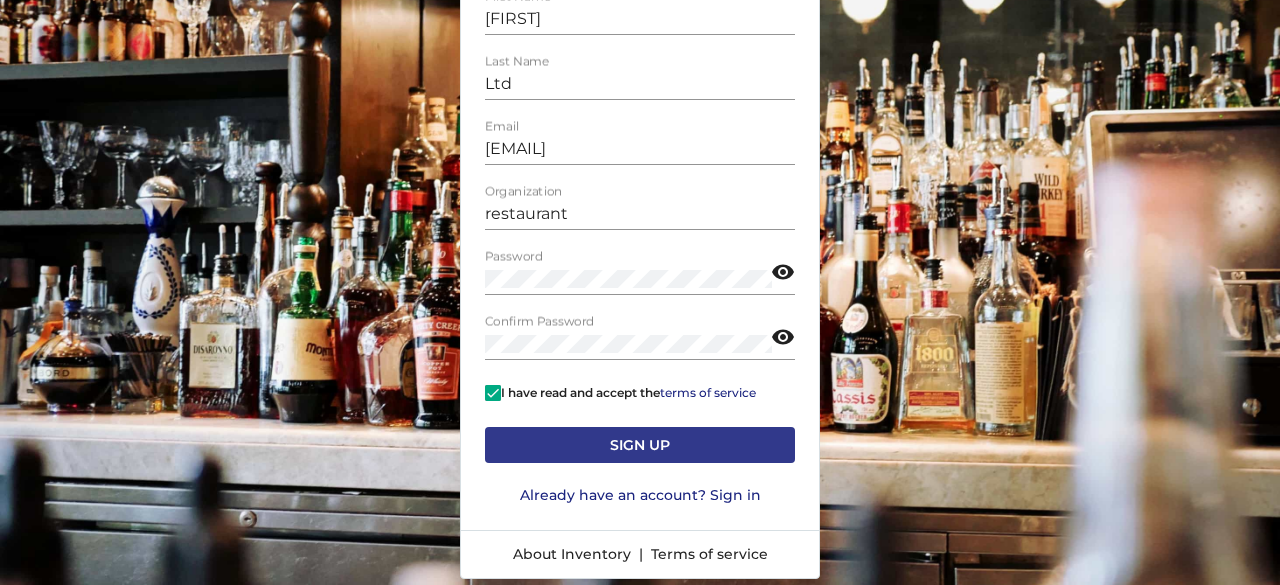 click on "Sign up" at bounding box center (640, 445) 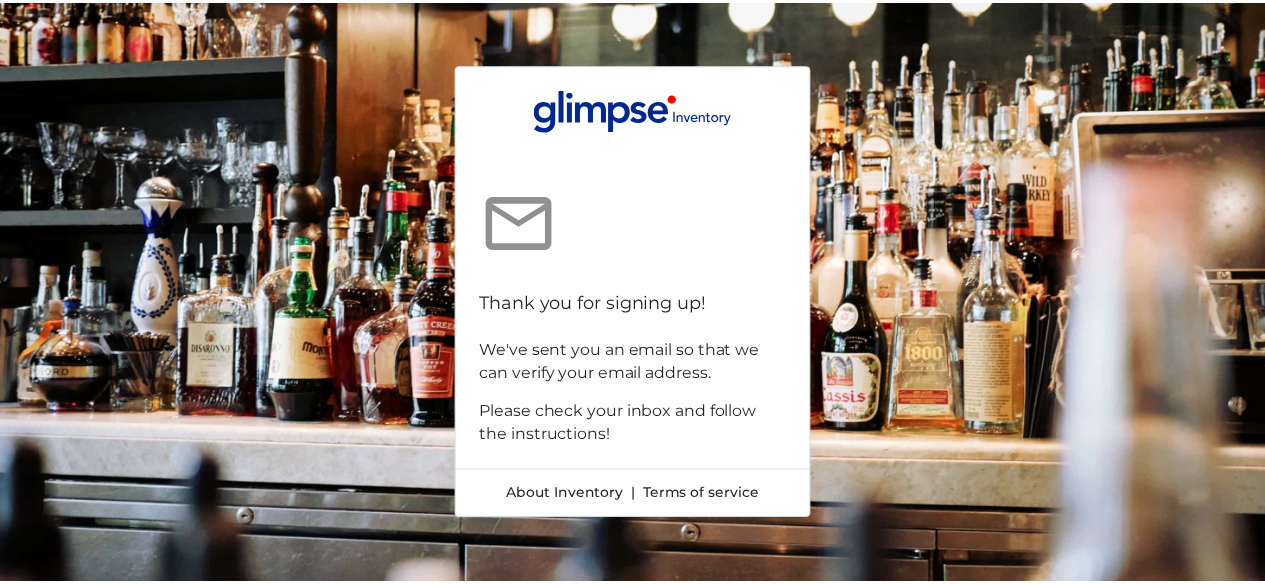 scroll, scrollTop: 65, scrollLeft: 0, axis: vertical 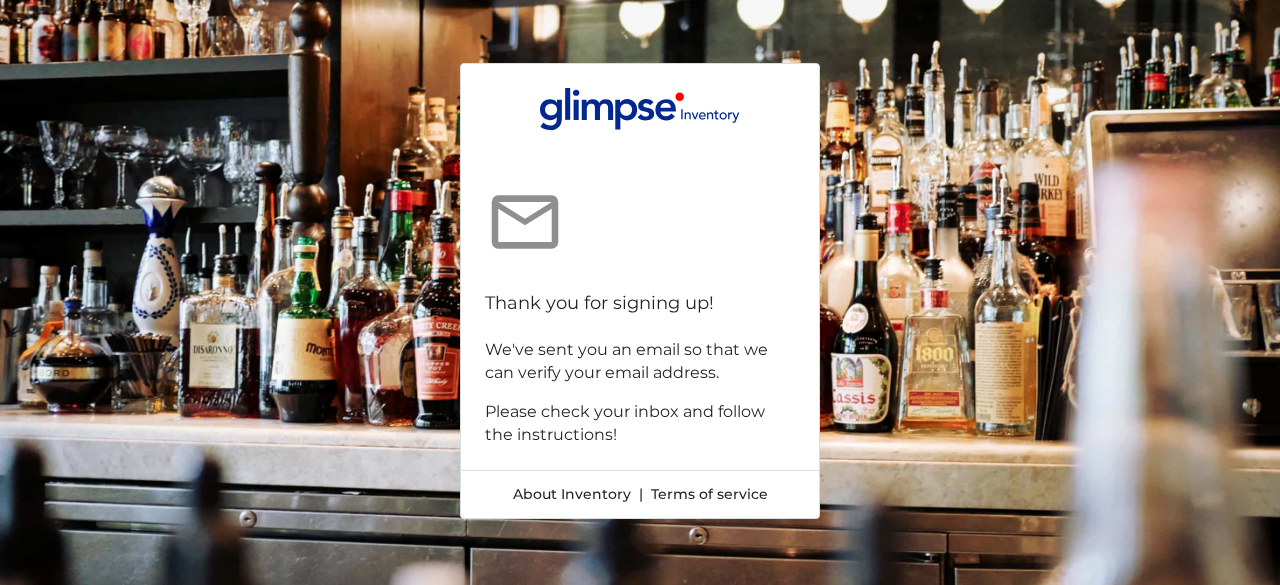 click on "mail_outline Thank you for signing up! We've sent you an email so that we can verify your email address. Please check your inbox and follow the instructions!" at bounding box center [640, 314] 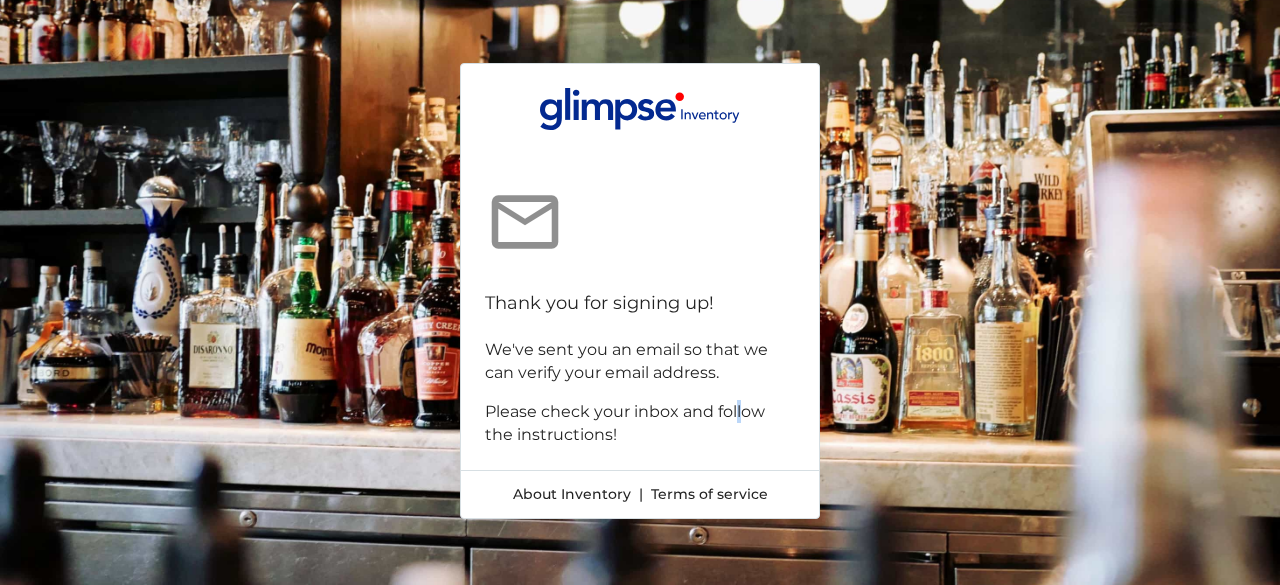 click on "mail_outline Thank you for signing up! We've sent you an email so that we can verify your email address. Please check your inbox and follow the instructions!" at bounding box center [640, 314] 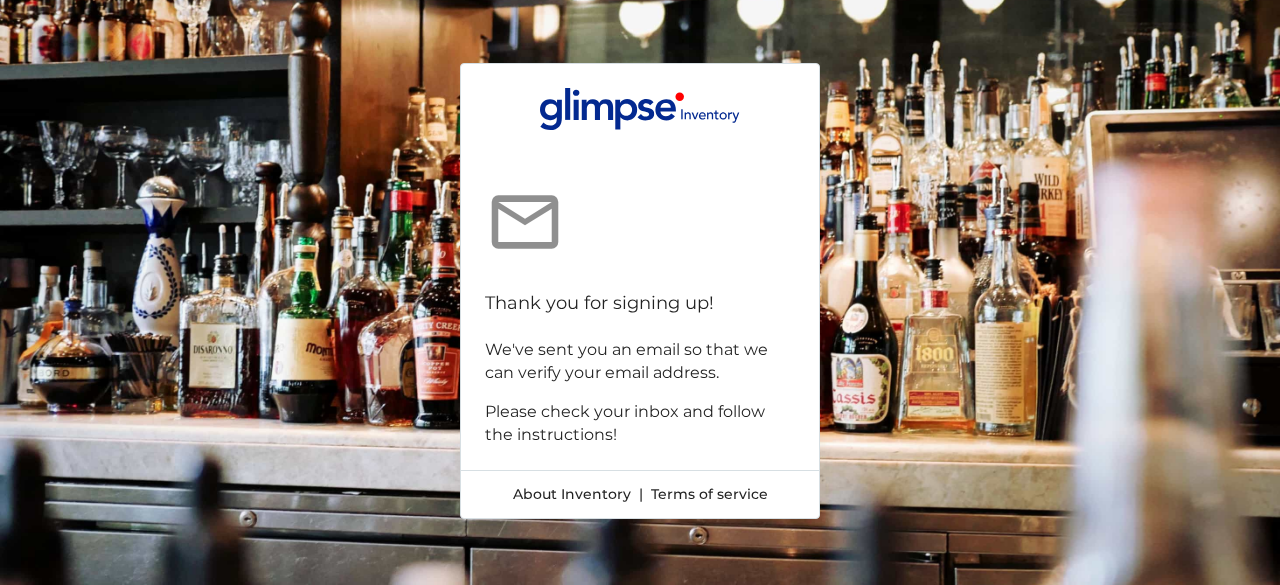 click on "mail_outline Thank you for signing up! We've sent you an email so that we can verify your email address. Please check your inbox and follow the instructions!" at bounding box center (640, 314) 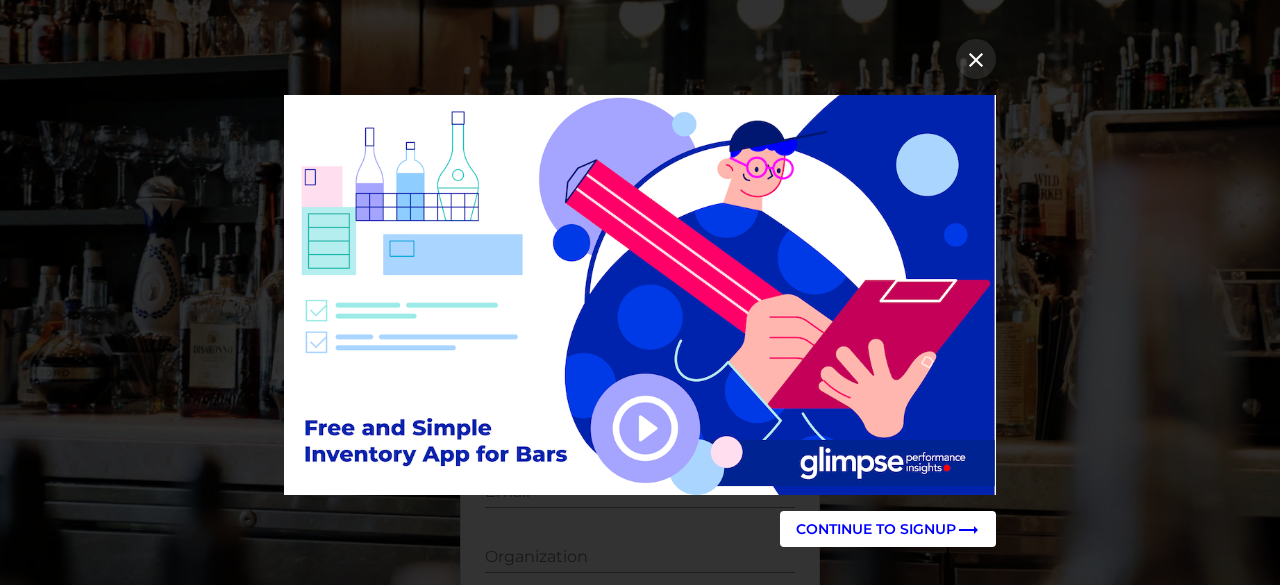 click on "close" at bounding box center [976, 60] 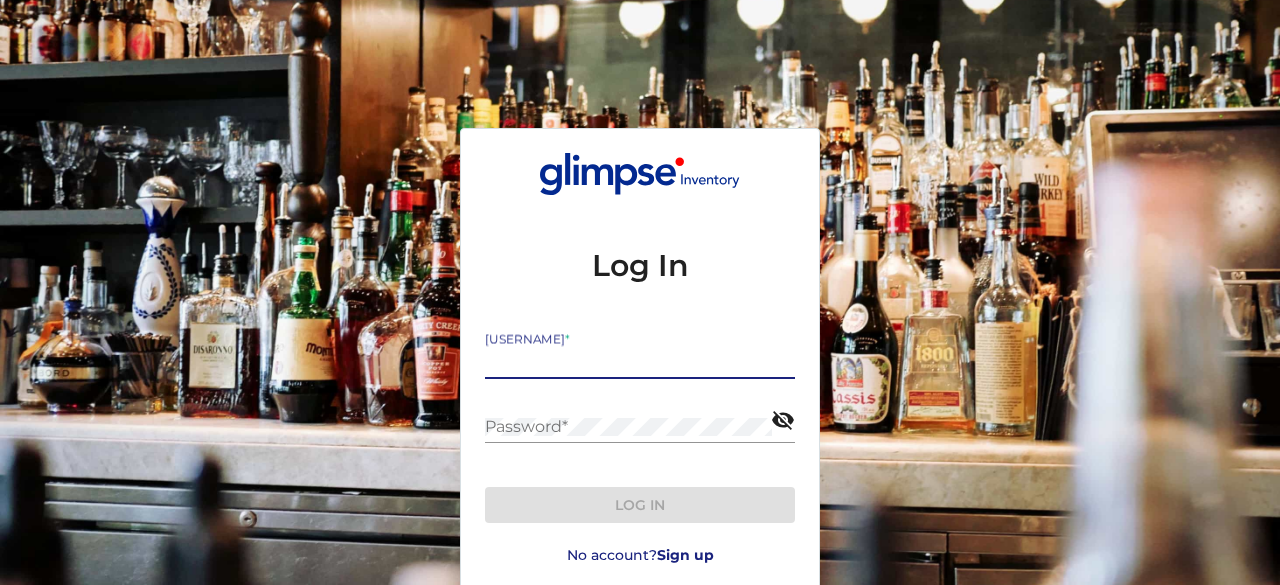 click on "Username  *" at bounding box center (640, 362) 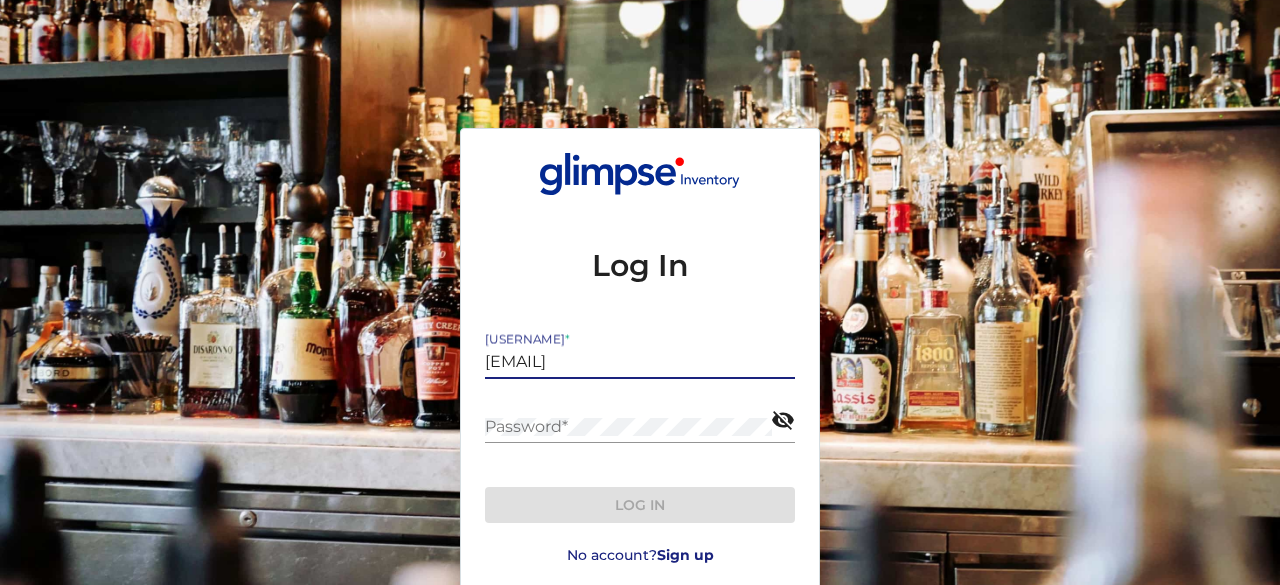 type on "[EMAIL]" 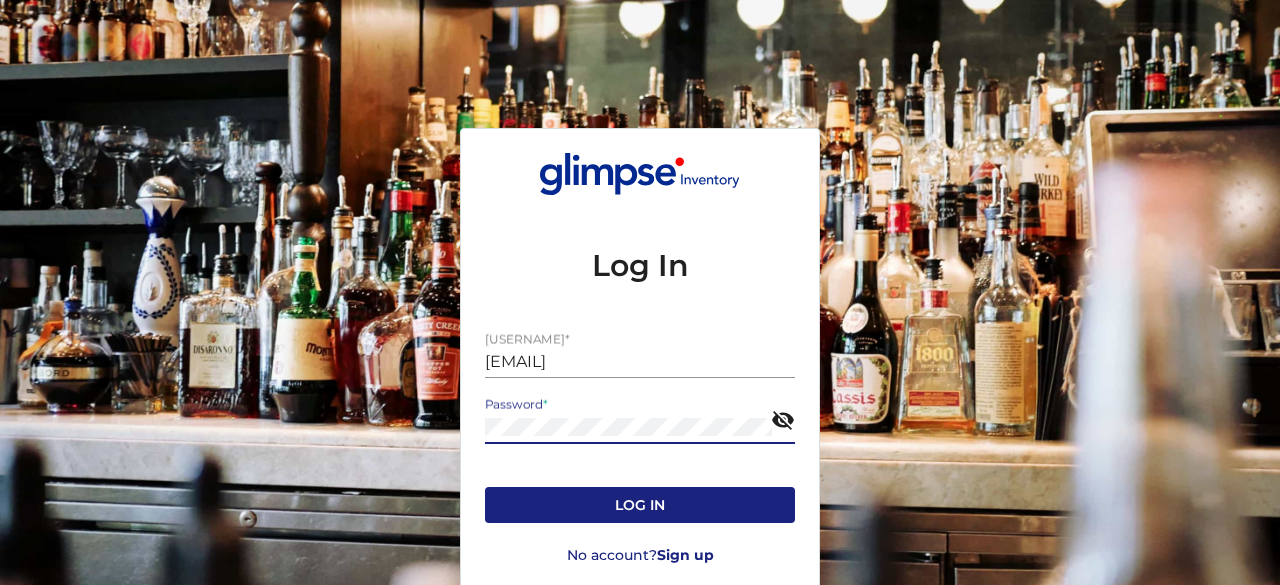 click on "Log in" at bounding box center (640, 505) 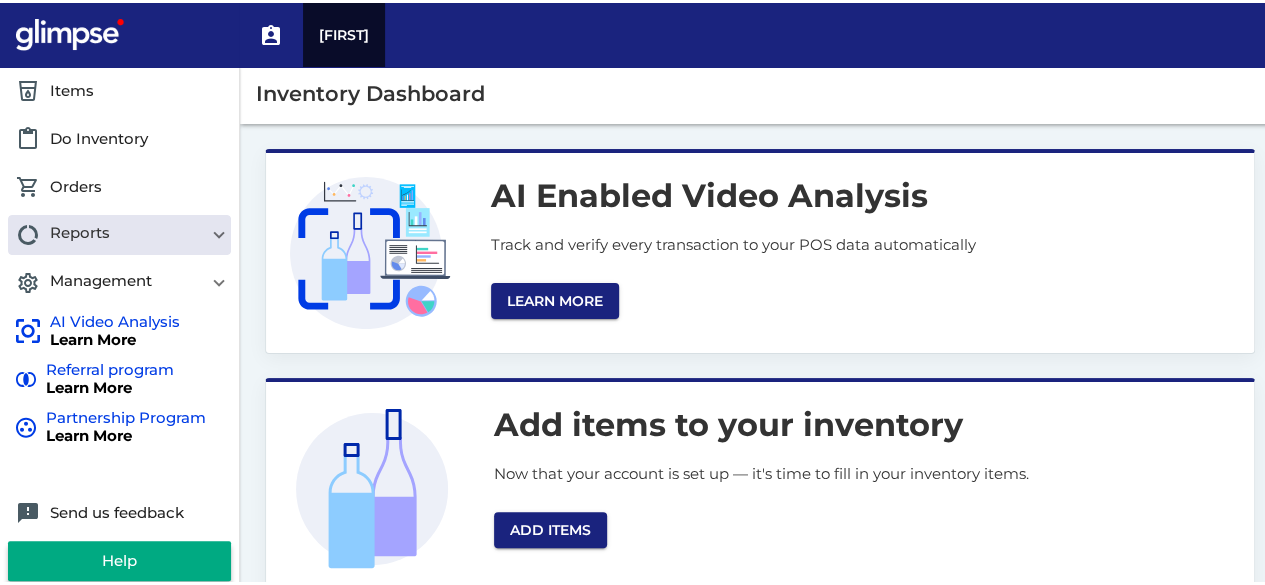scroll, scrollTop: 0, scrollLeft: 0, axis: both 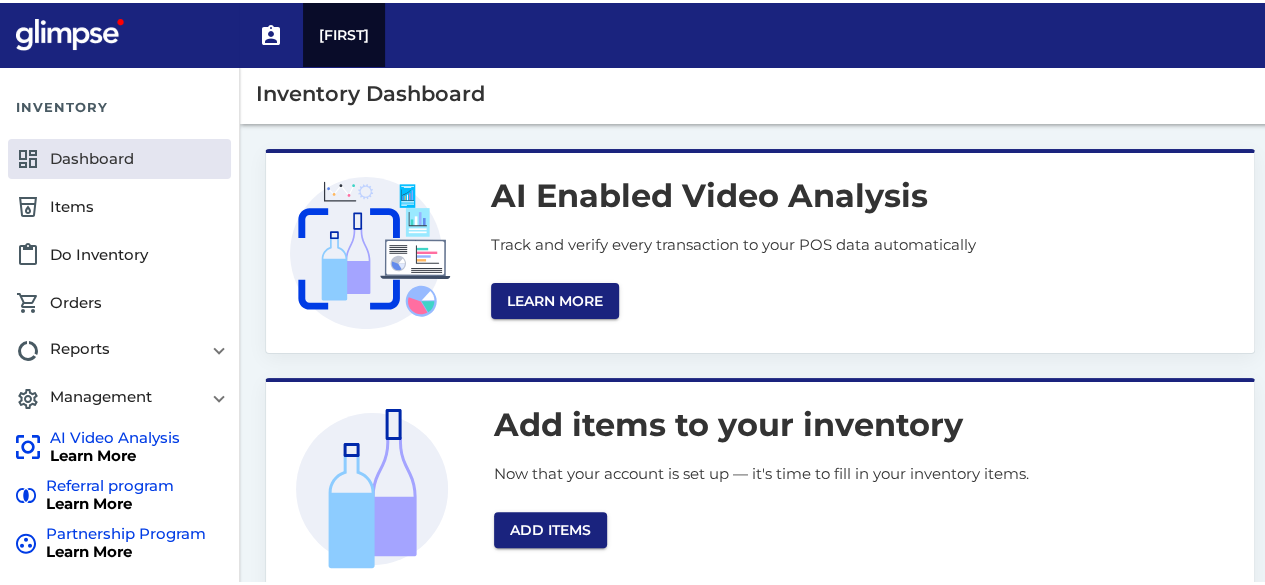 click at bounding box center (70, 32) 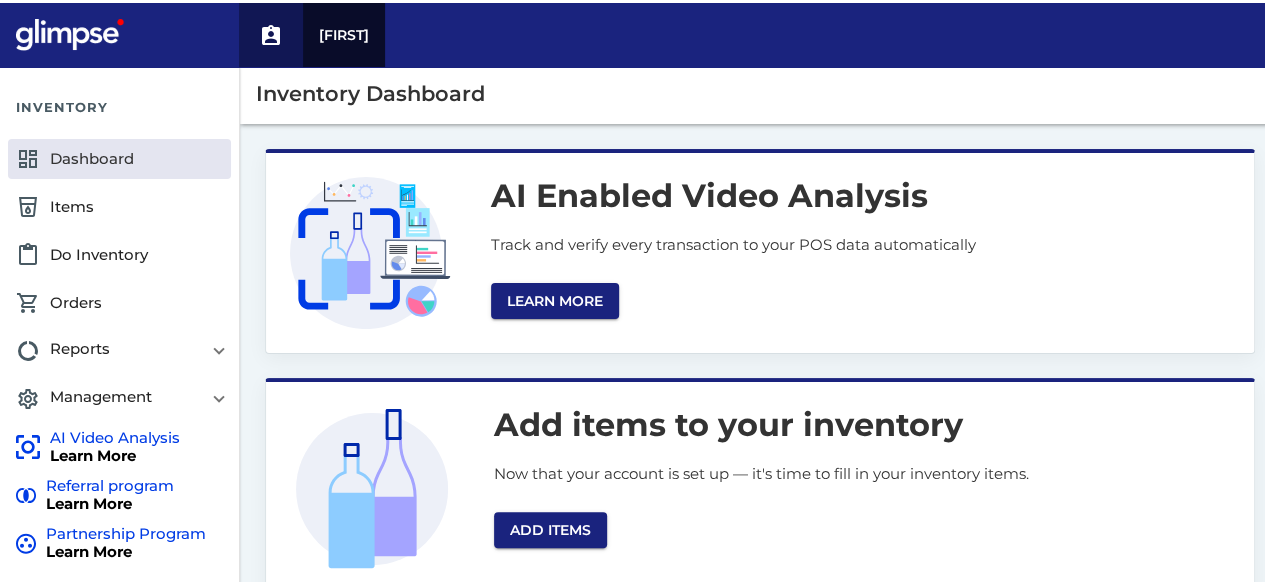 click on "assignment_ind_outline" at bounding box center [271, 33] 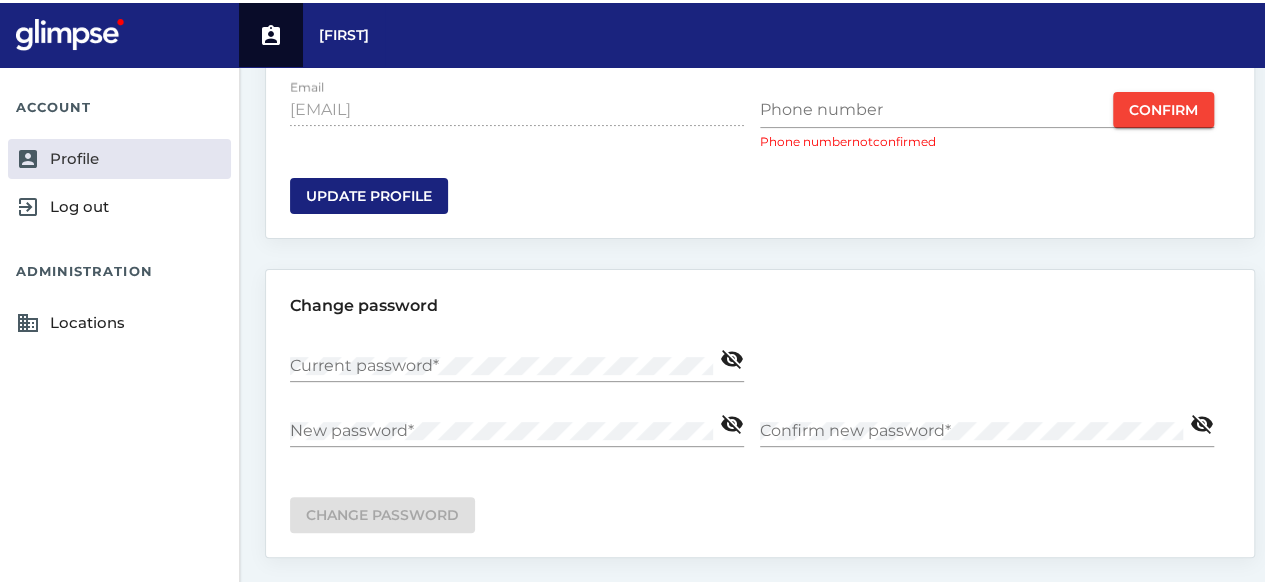 scroll, scrollTop: 0, scrollLeft: 0, axis: both 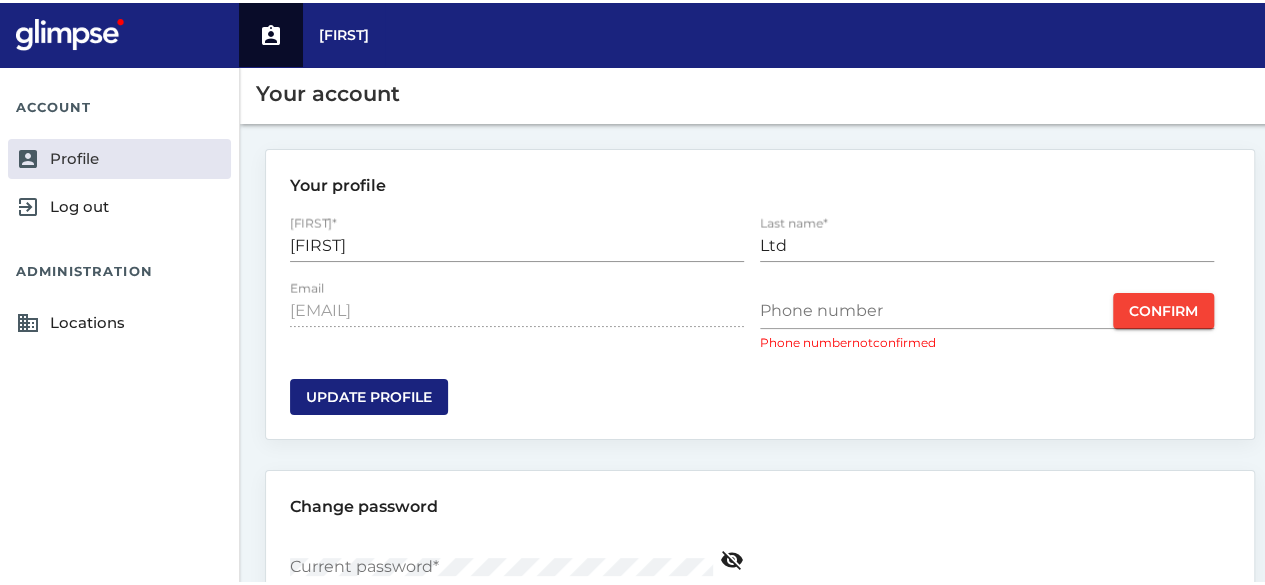 click on "assignment_ind_outline [FIRST]" at bounding box center [640, 32] 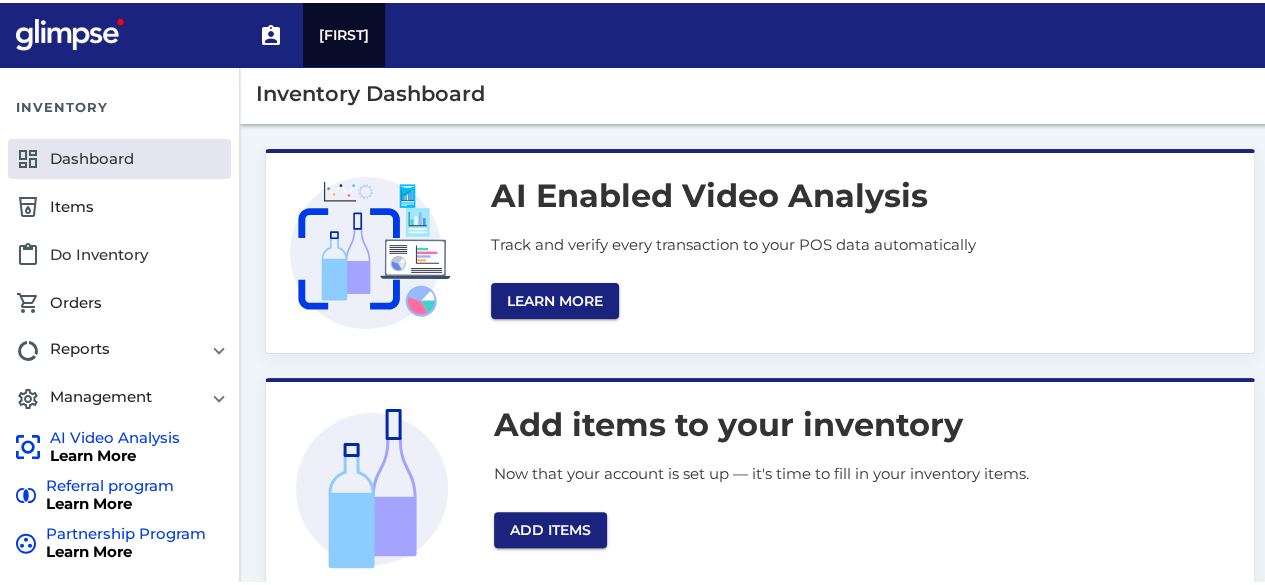 scroll, scrollTop: 116, scrollLeft: 0, axis: vertical 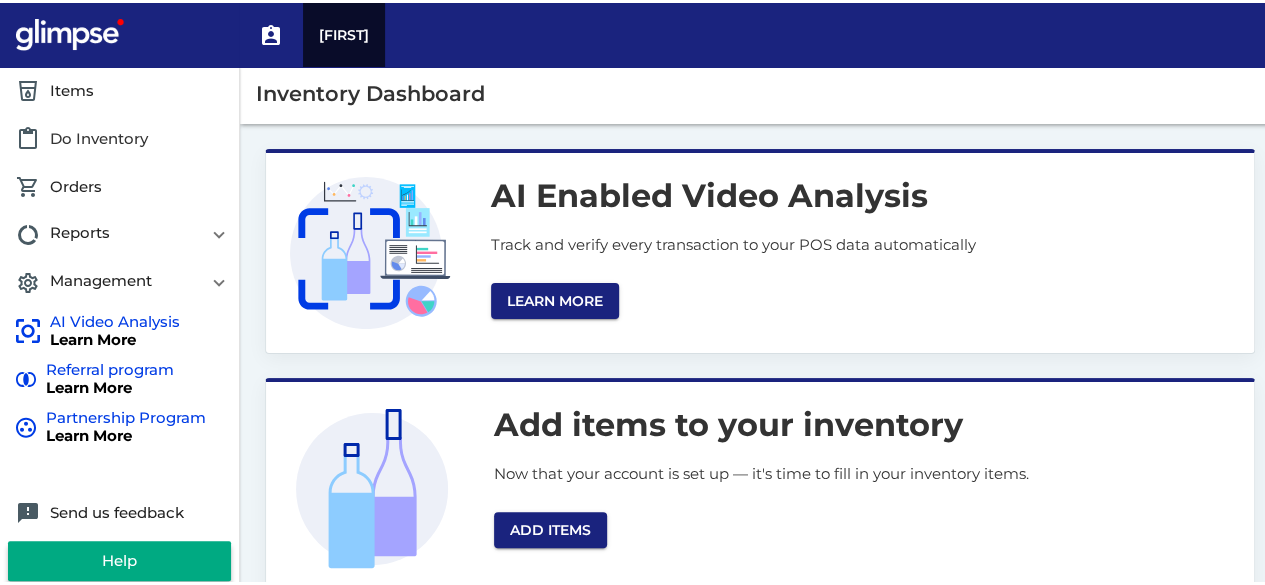 click on "settings  Management" at bounding box center [115, 280] 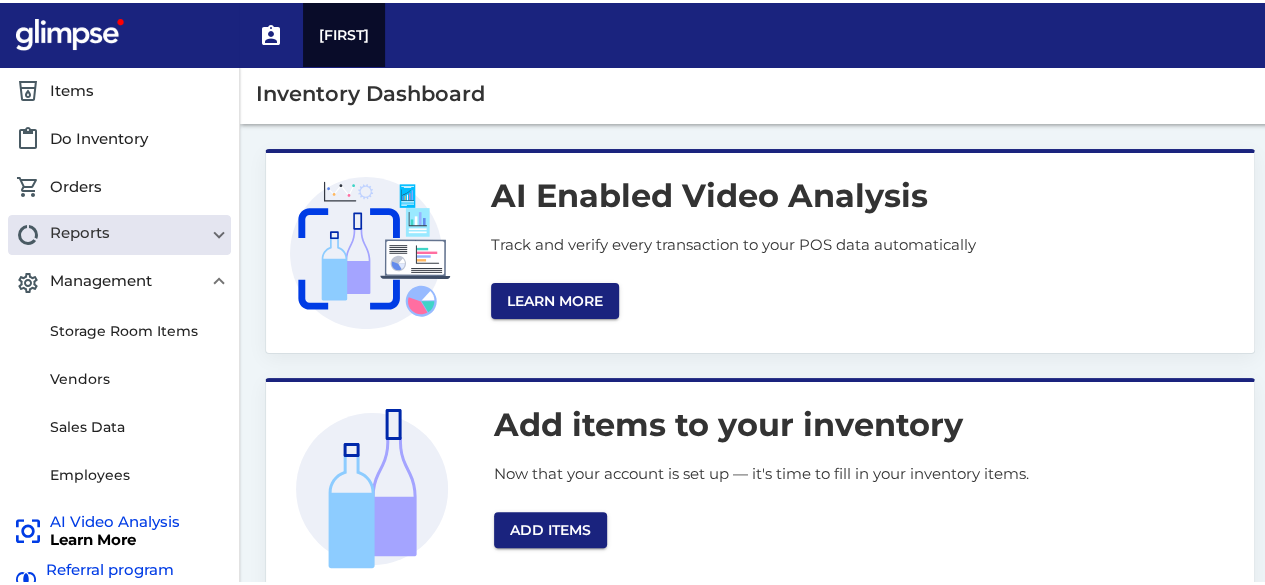 click on "data_usage  Reports" at bounding box center [115, 232] 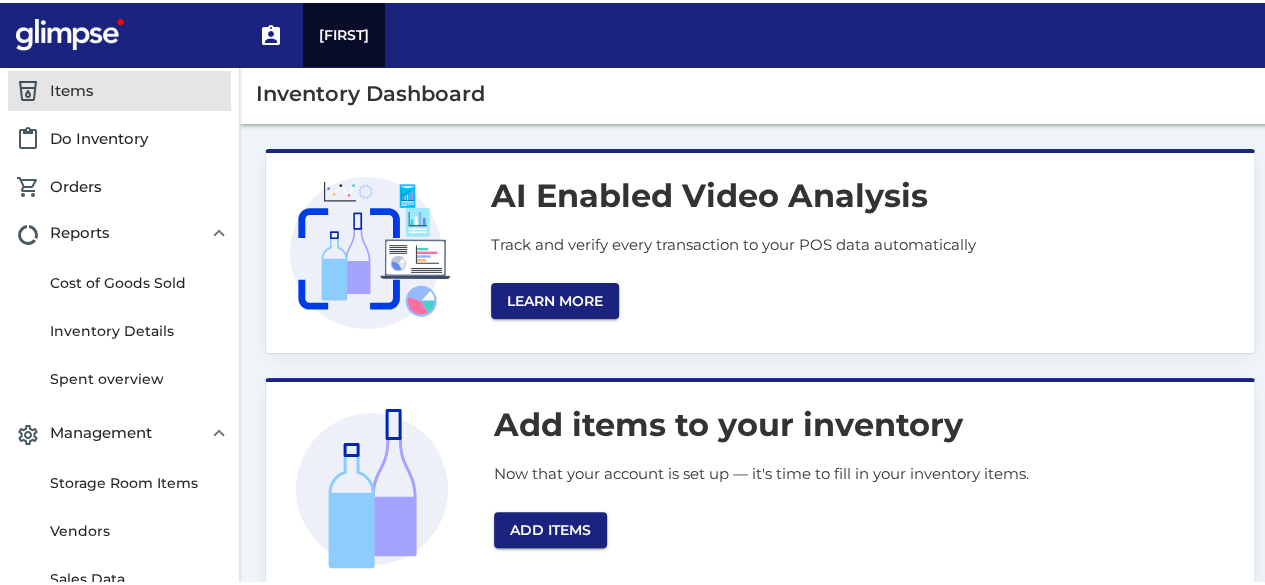 click on "local_drink  Items" at bounding box center (119, 88) 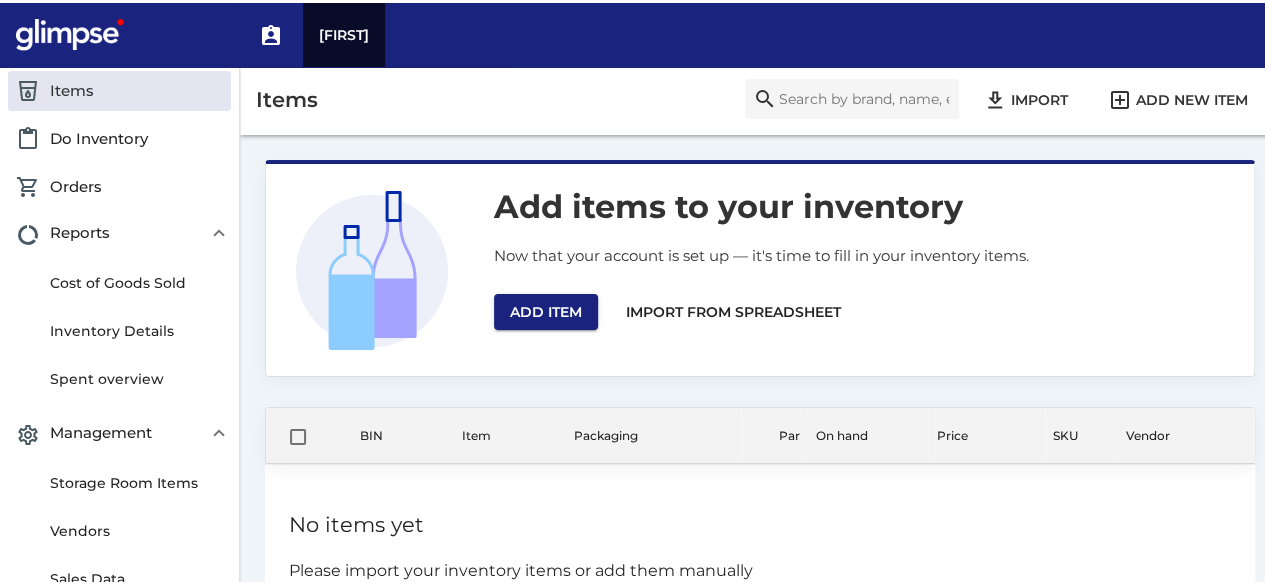 scroll, scrollTop: 61, scrollLeft: 0, axis: vertical 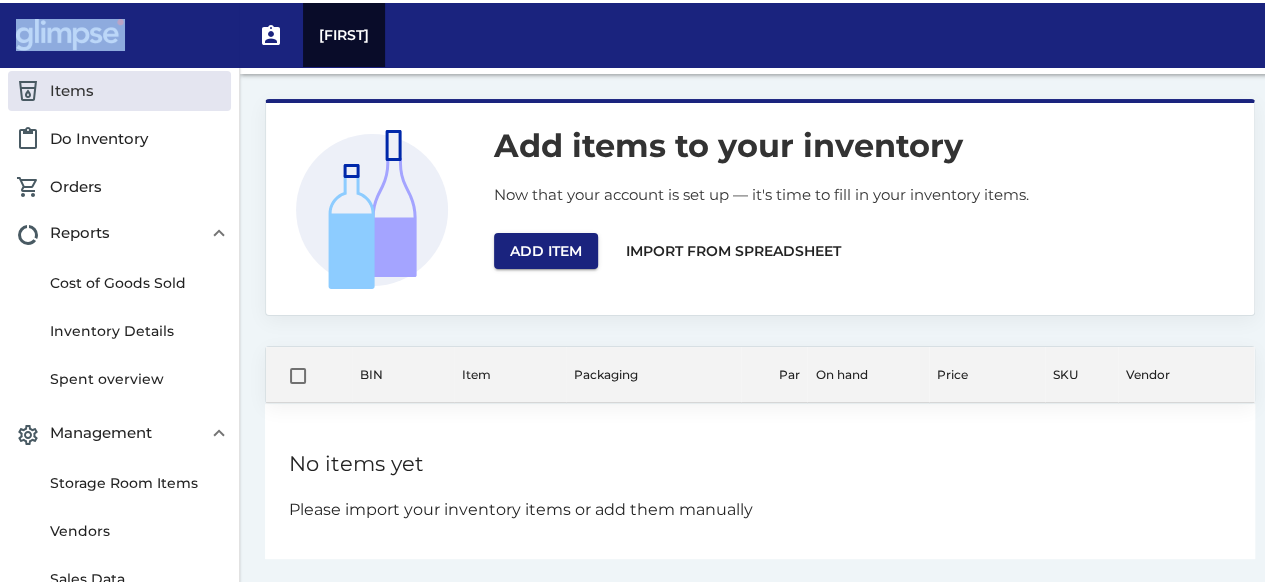 drag, startPoint x: 78, startPoint y: 52, endPoint x: 78, endPoint y: 39, distance: 13 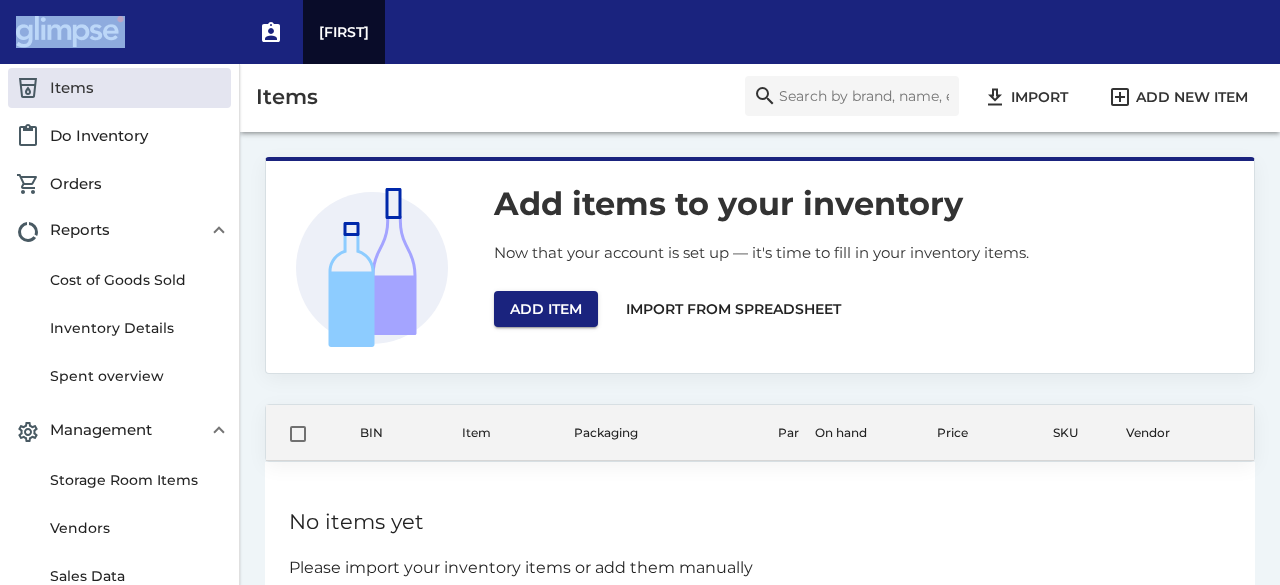 click at bounding box center (70, 32) 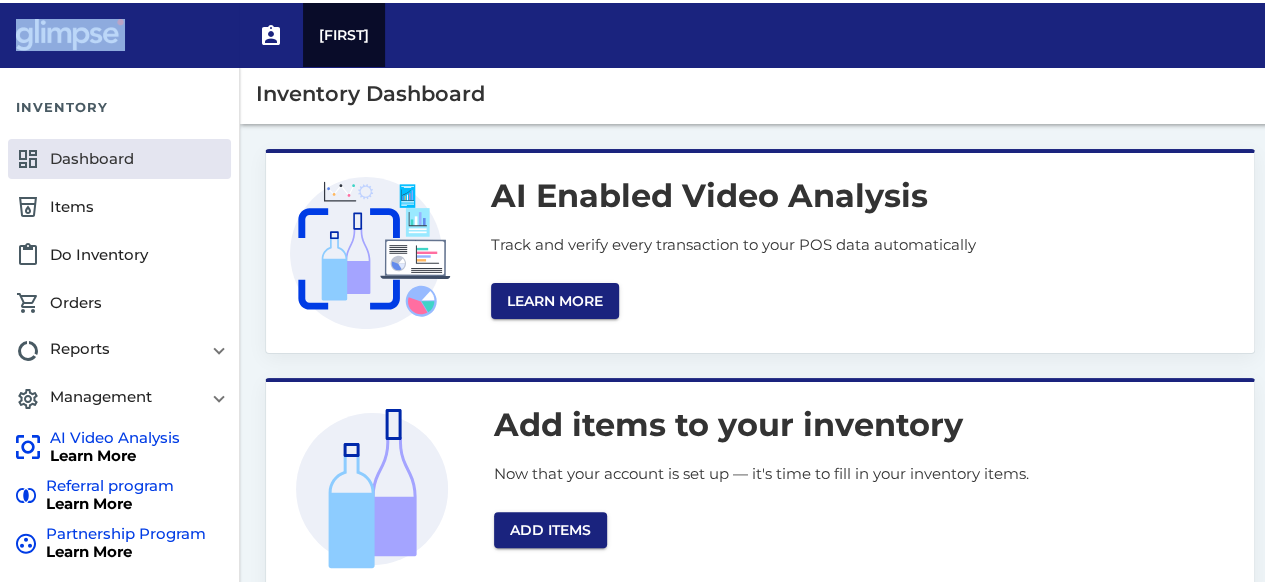 click on "assignment_ind_outline [FIRST]" at bounding box center (640, 32) 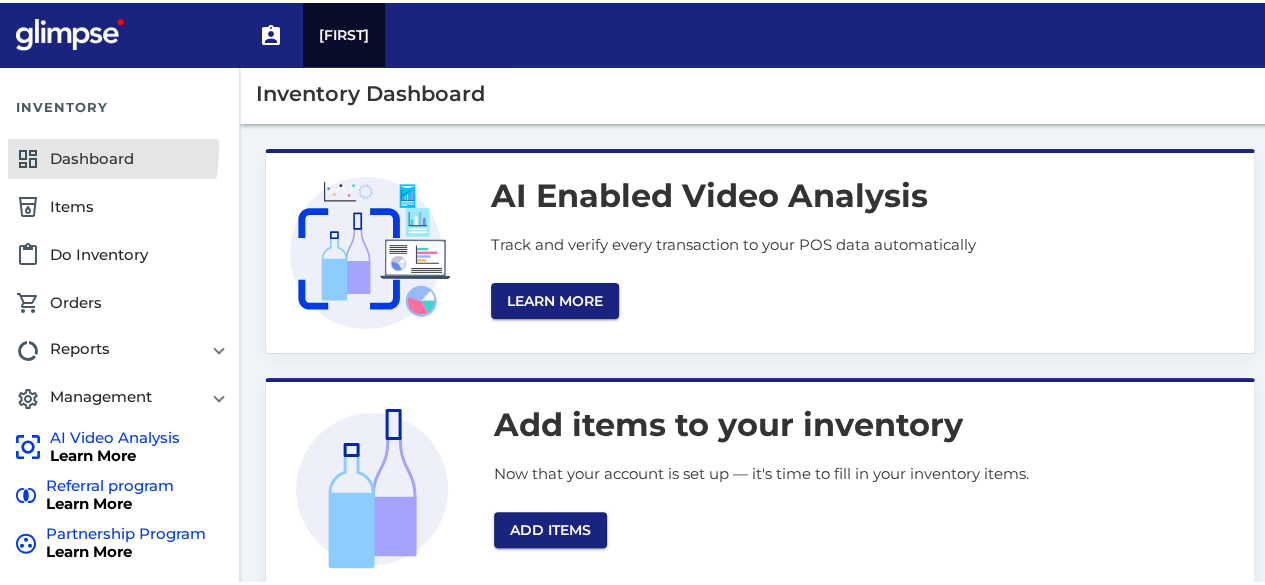 click on "dashboard  Dashboard" at bounding box center [119, 156] 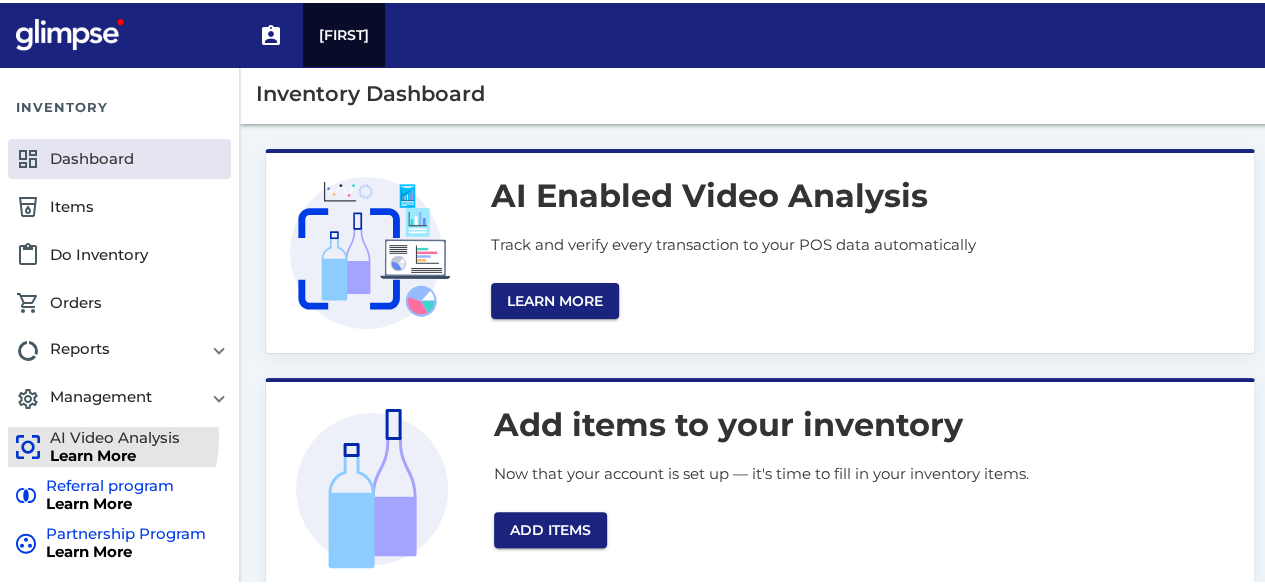 click on "AI Video Analysis  Learn More" at bounding box center (115, 444) 